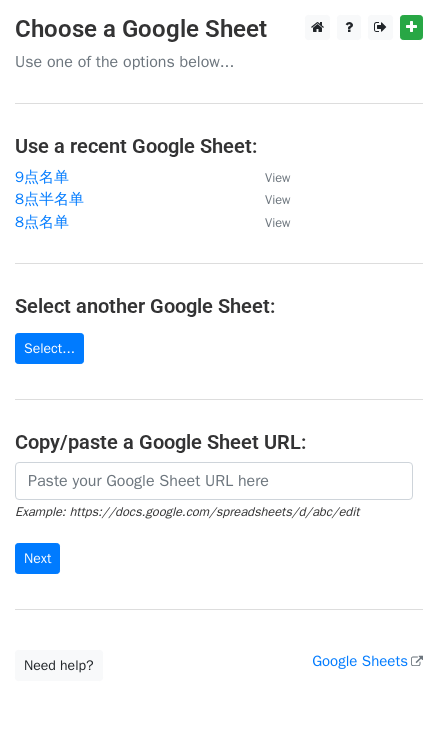 scroll, scrollTop: 0, scrollLeft: 0, axis: both 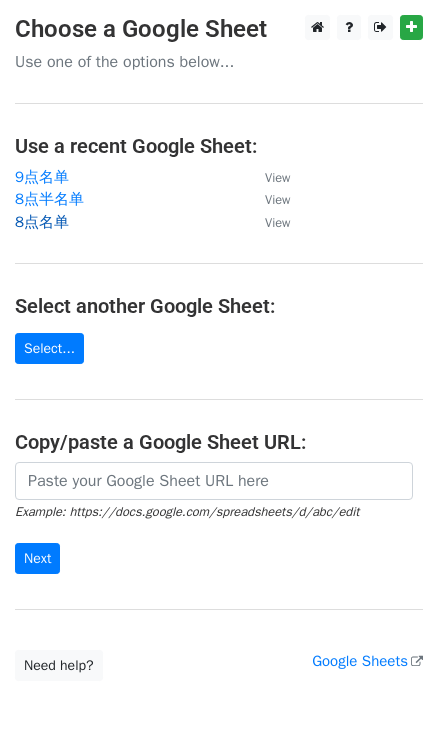 click on "8点名单" at bounding box center [42, 222] 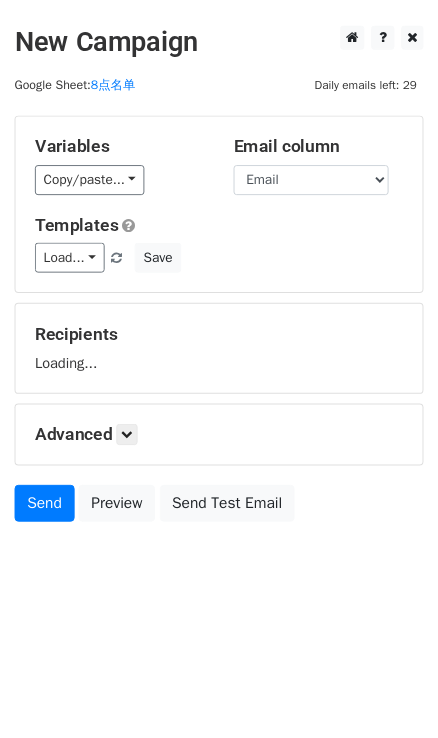 scroll, scrollTop: 0, scrollLeft: 0, axis: both 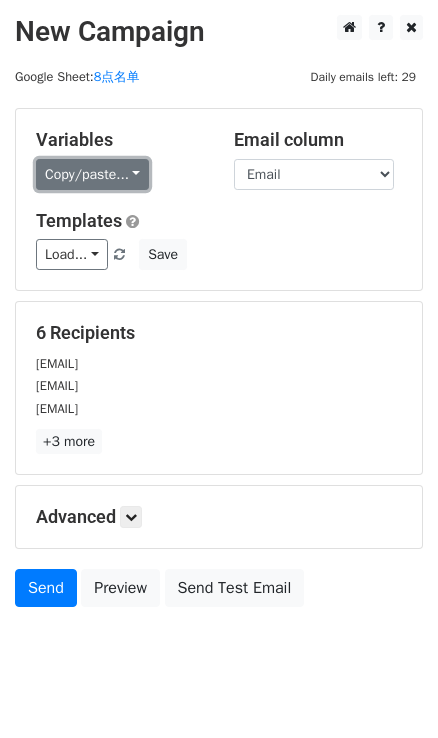click on "Copy/paste..." at bounding box center [92, 174] 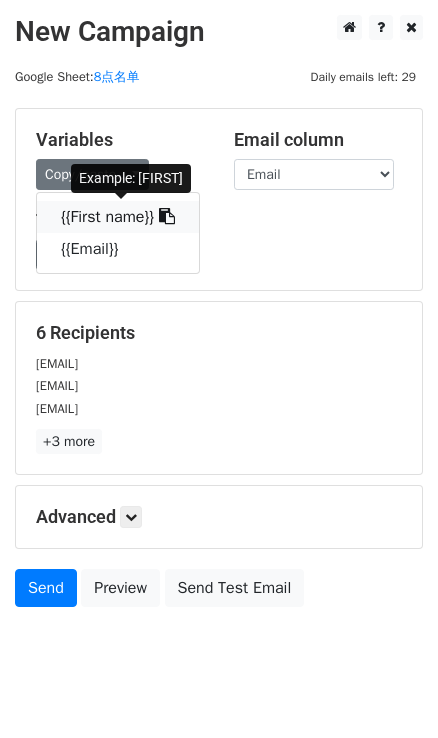 click at bounding box center [167, 216] 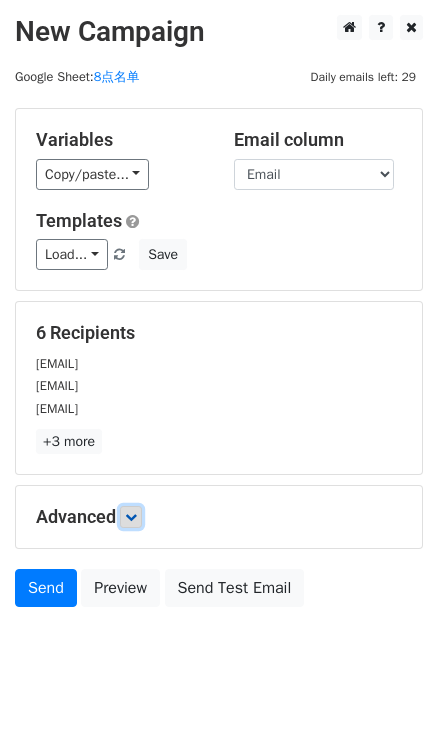 click at bounding box center [131, 517] 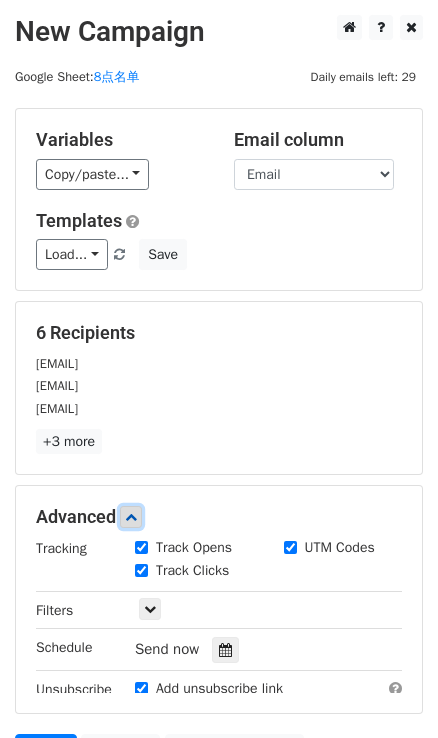 scroll, scrollTop: 90, scrollLeft: 0, axis: vertical 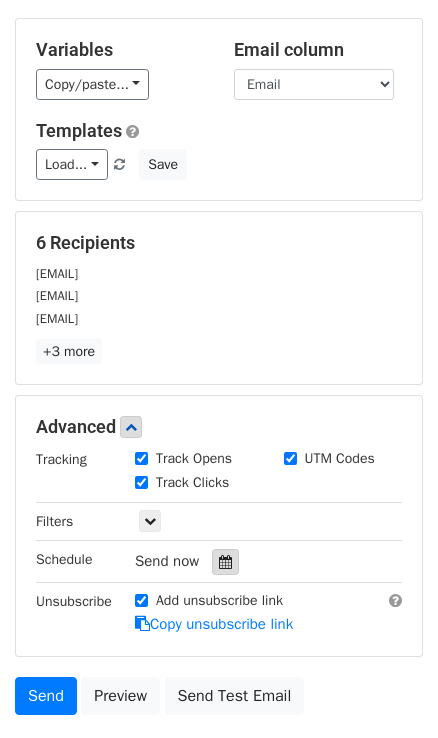click at bounding box center (225, 562) 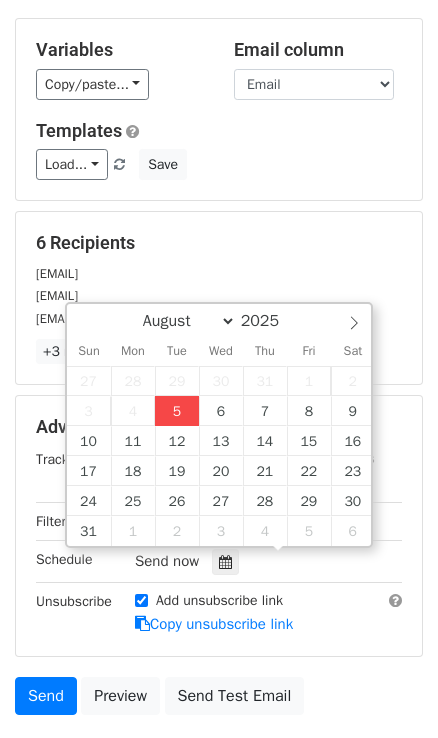 type on "[DATE] [TIME]" 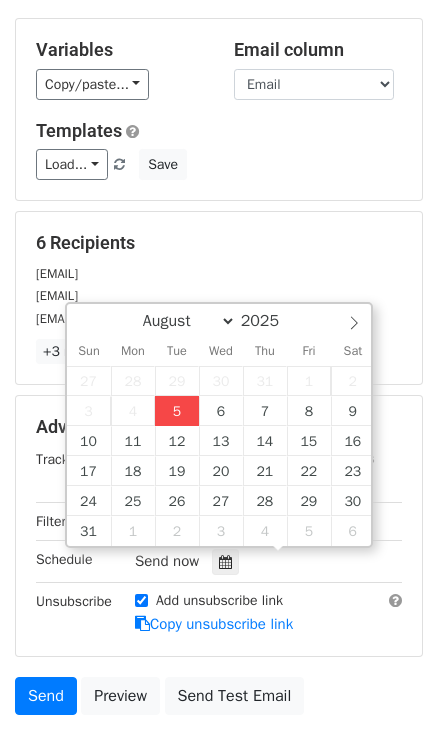type on "05" 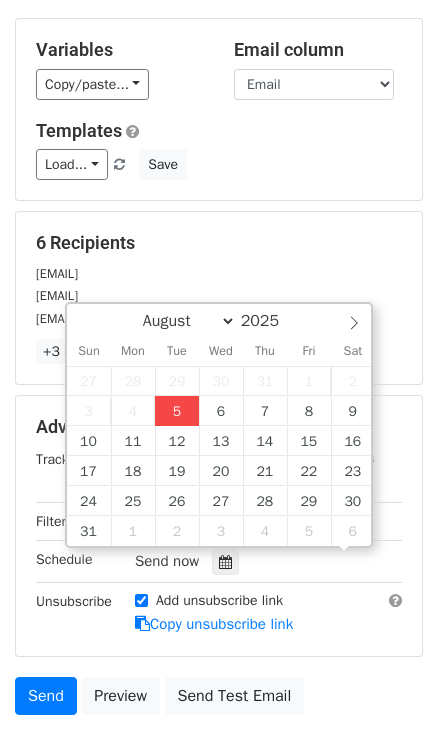 scroll, scrollTop: 0, scrollLeft: 0, axis: both 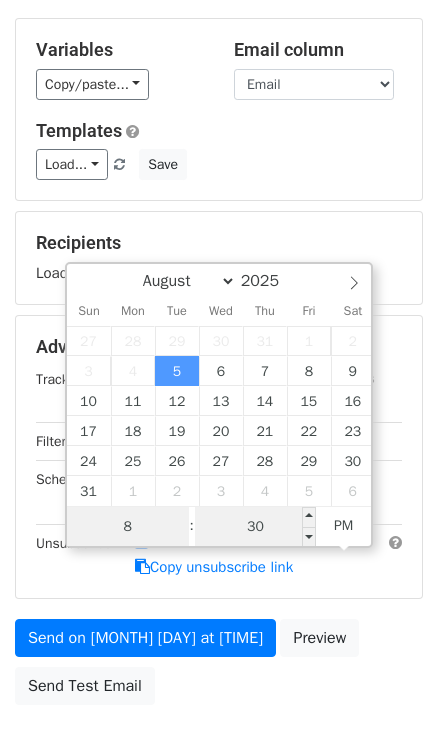 type on "8" 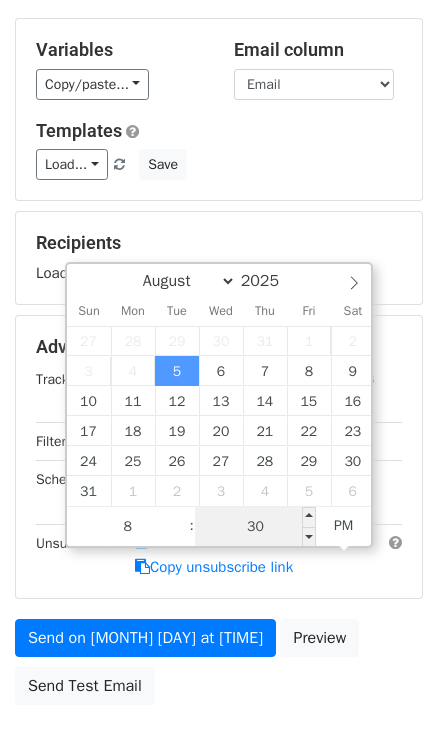 type on "[DATE] [TIME]" 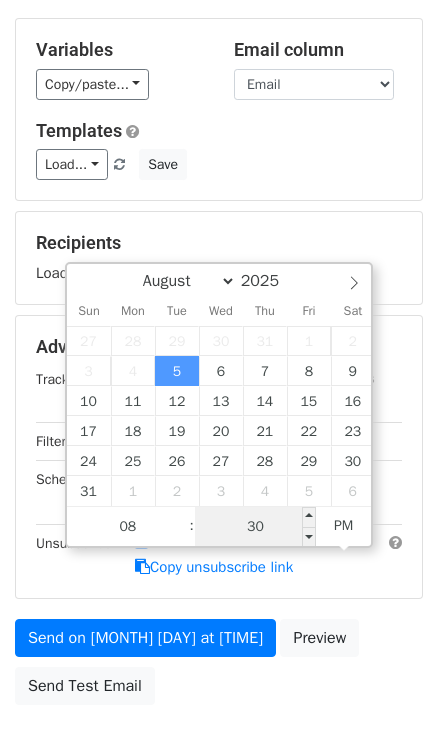 click on "30" at bounding box center (256, 527) 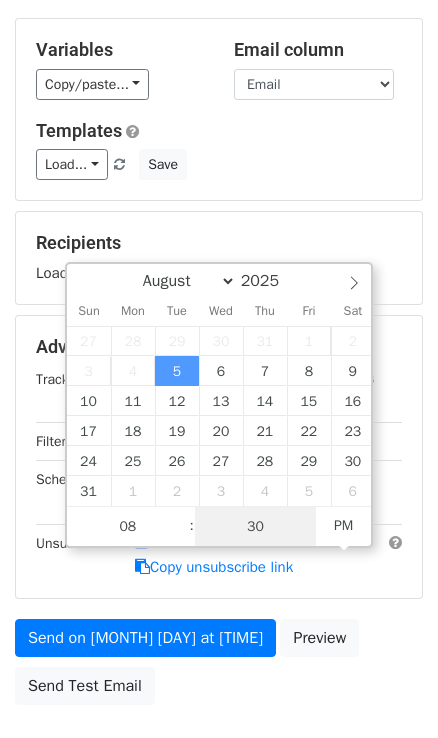 type on "0" 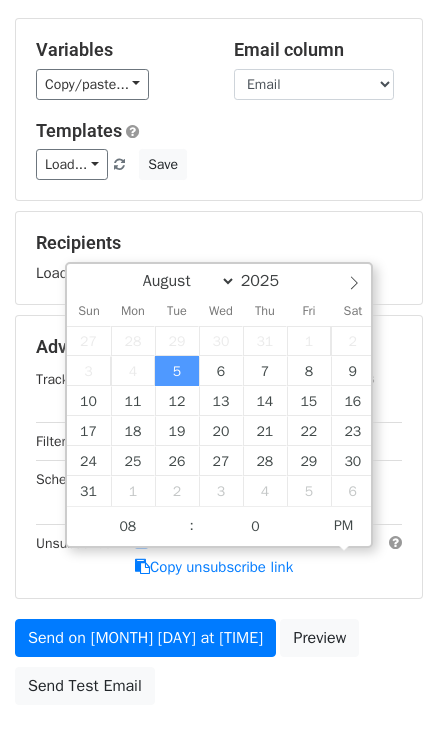 type on "[DATE] [TIME]" 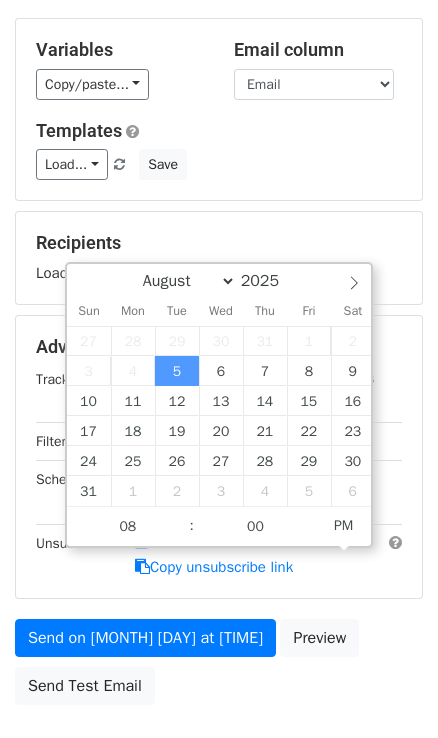 click on "Variables
{{[FIRST NAME]}}
{{[EMAIL]}}
Email column
First name
Email
Templates
Load...
No templates saved
Save
Recipients Loading...
Advanced
Tracking
Track Opens
UTM Codes
Track Clicks
Filters
Only include spreadsheet rows that match the following filters:
Schedule
[DAY_OF_WEEK], [MONTH] [DAY], [TIME]
[DATE] [TIME]
Unsubscribe
Add unsubscribe link
Copy unsubscribe link
Send on [MONTH] [DAY] at [TIME]
Preview
Send Test Email" at bounding box center (219, 366) 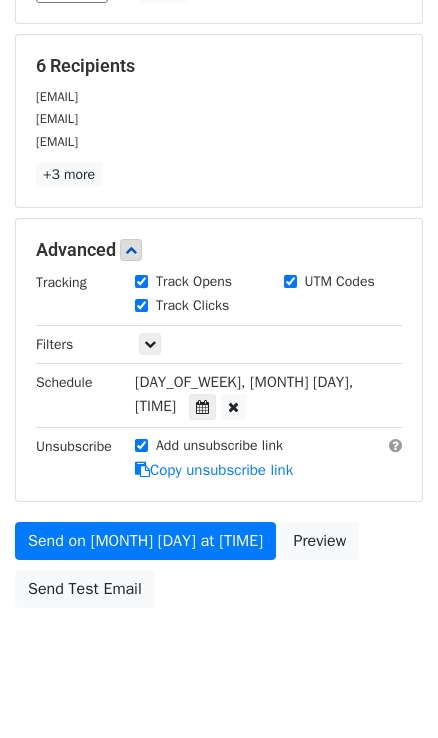 scroll, scrollTop: 272, scrollLeft: 0, axis: vertical 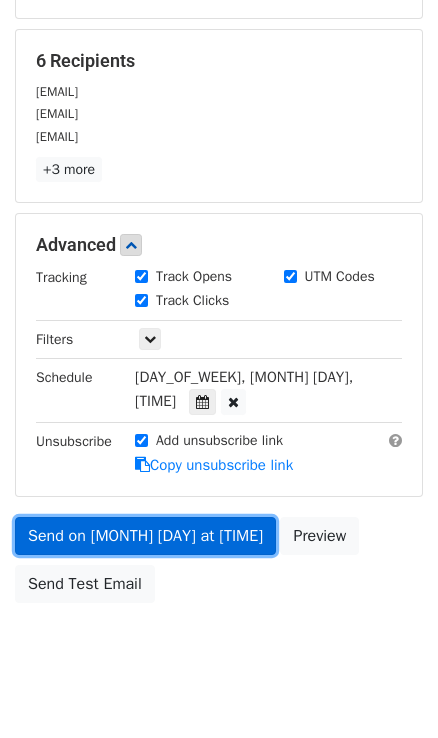 click on "Send on [MONTH] [DAY] at [TIME]" at bounding box center [145, 536] 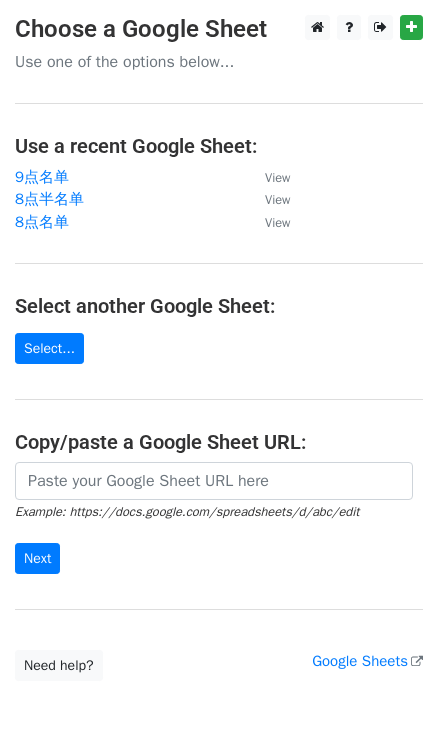 scroll, scrollTop: 0, scrollLeft: 0, axis: both 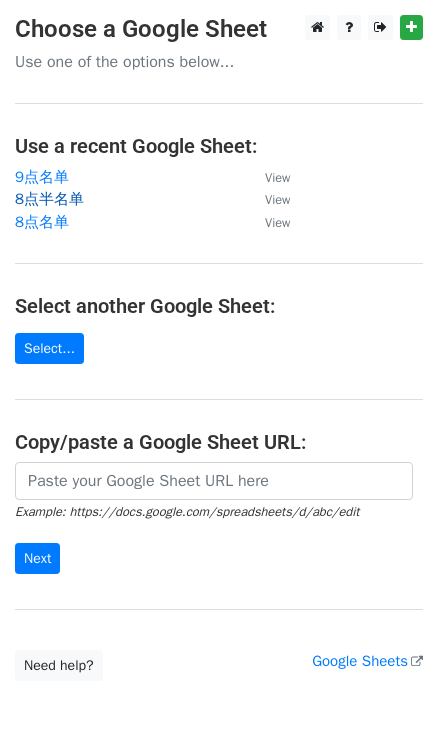 drag, startPoint x: 0, startPoint y: 0, endPoint x: 42, endPoint y: 198, distance: 202.40553 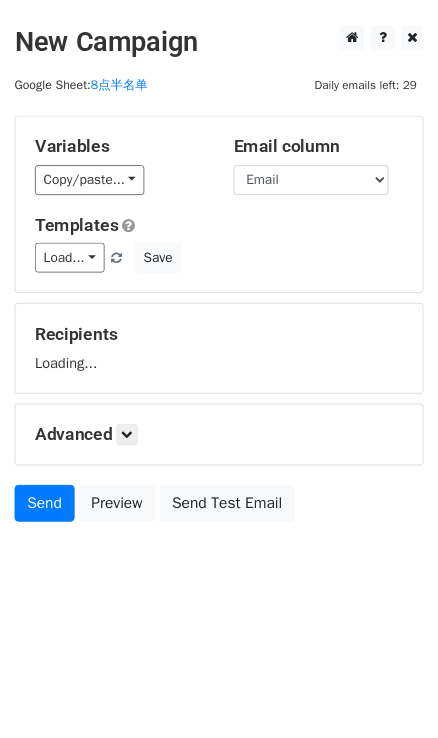 scroll, scrollTop: 0, scrollLeft: 0, axis: both 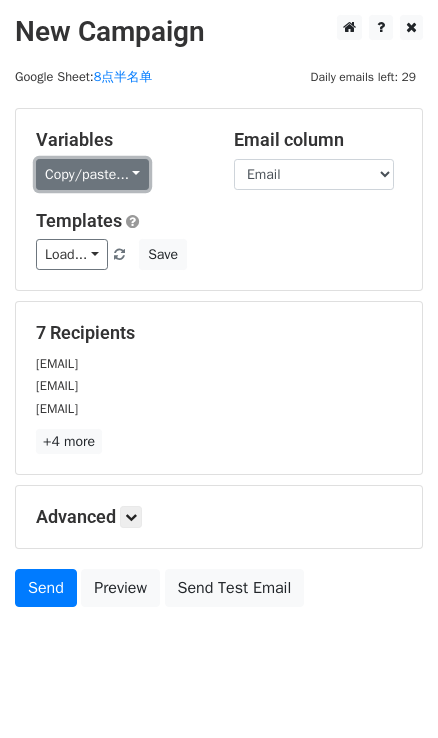 click on "Copy/paste..." at bounding box center [92, 174] 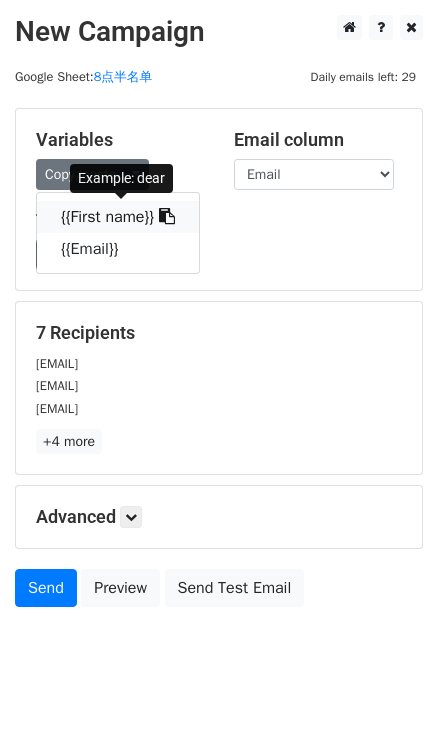 click at bounding box center [167, 216] 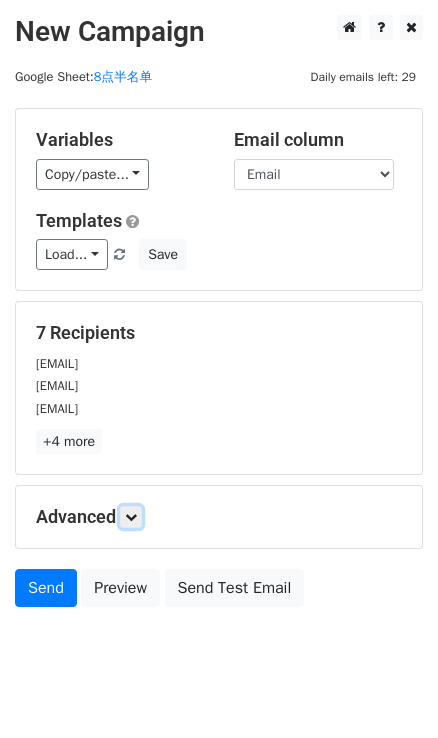 drag, startPoint x: 135, startPoint y: 510, endPoint x: 174, endPoint y: 514, distance: 39.20459 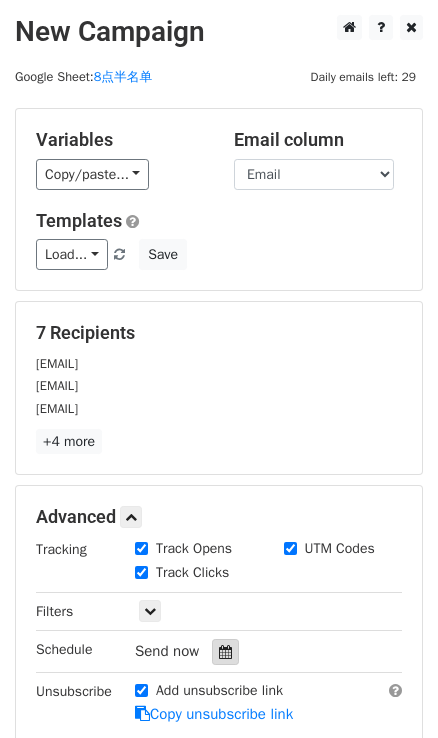 click at bounding box center (225, 652) 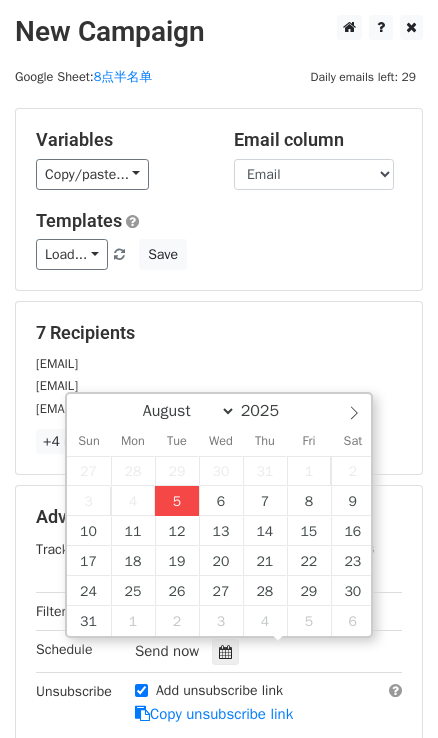 type on "2025-08-05 17:32" 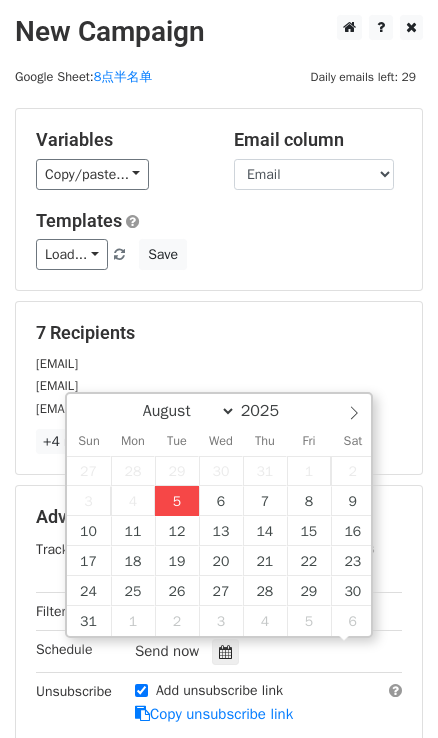 scroll, scrollTop: 0, scrollLeft: 0, axis: both 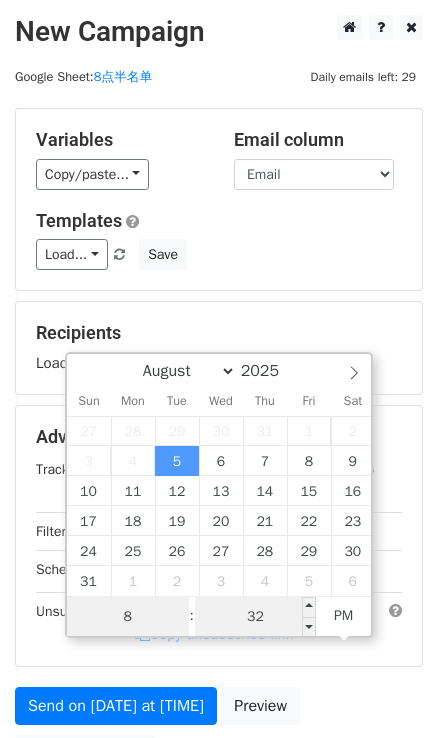 type on "8" 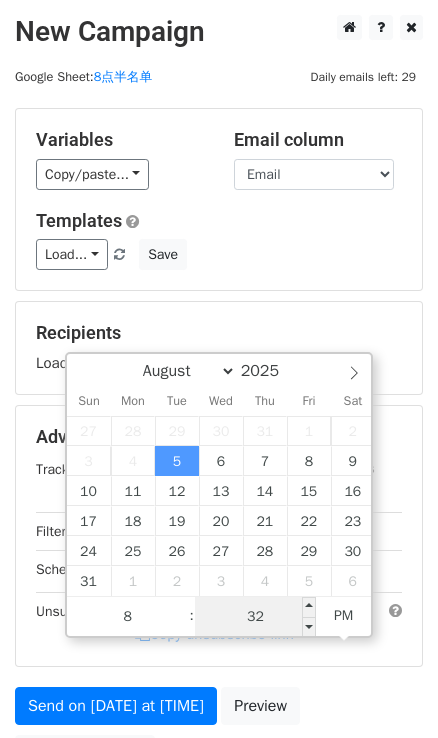 type on "2025-08-05 20:32" 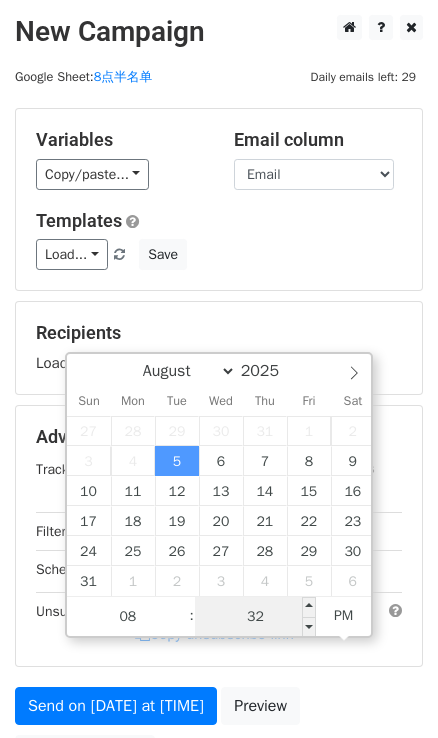 click on "32" at bounding box center (256, 617) 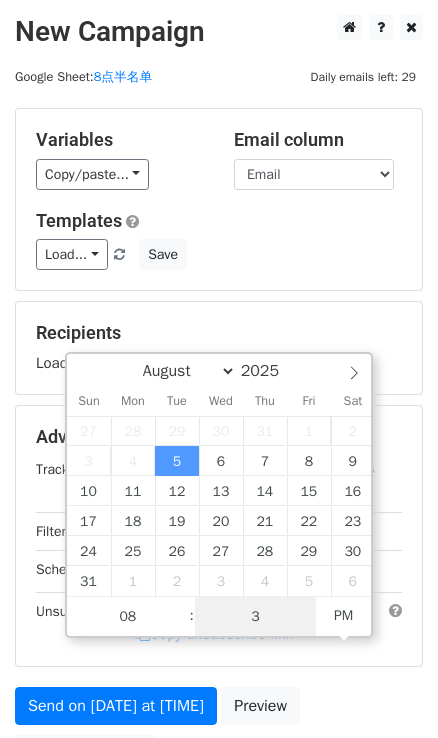 type on "30" 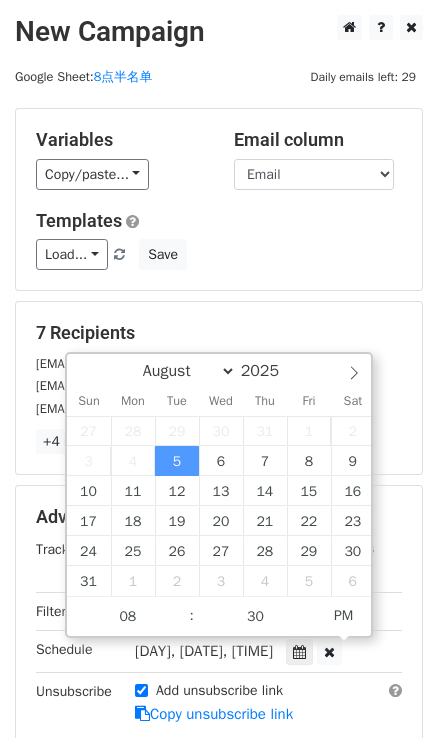type on "[DATE] [TIME]" 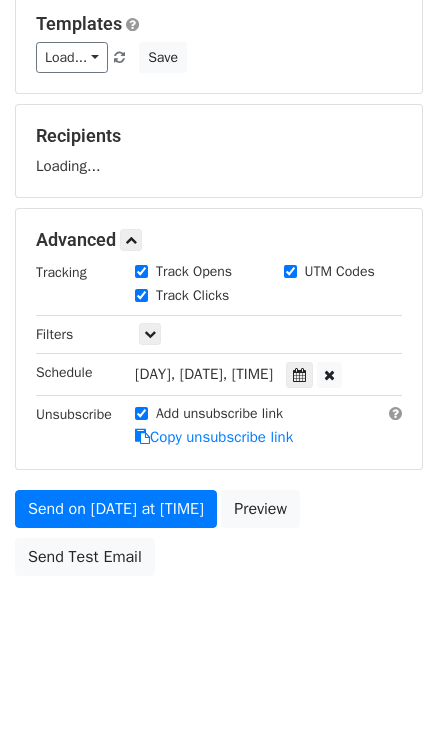 scroll, scrollTop: 201, scrollLeft: 0, axis: vertical 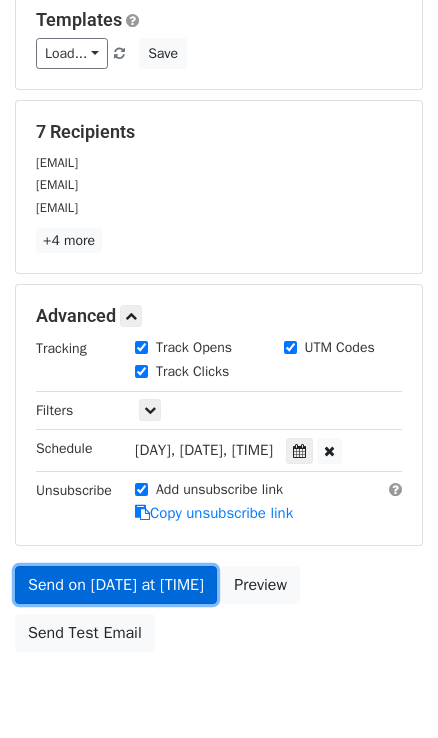 click on "Send on [MONTH] [DAY] at [TIME]" at bounding box center [116, 585] 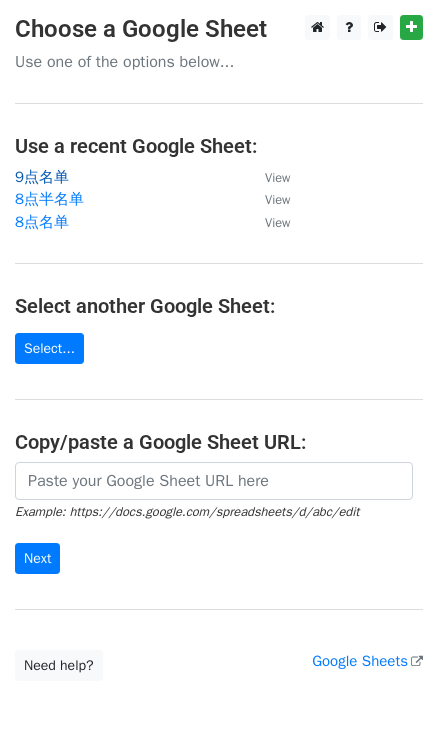 scroll, scrollTop: 0, scrollLeft: 0, axis: both 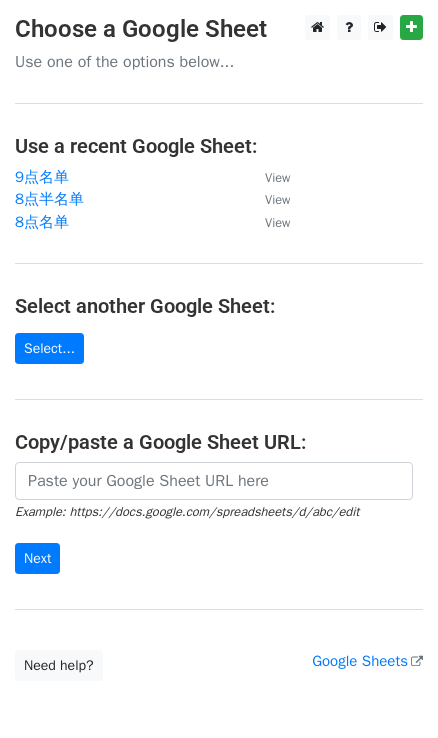 click on "9点名单" at bounding box center [42, 177] 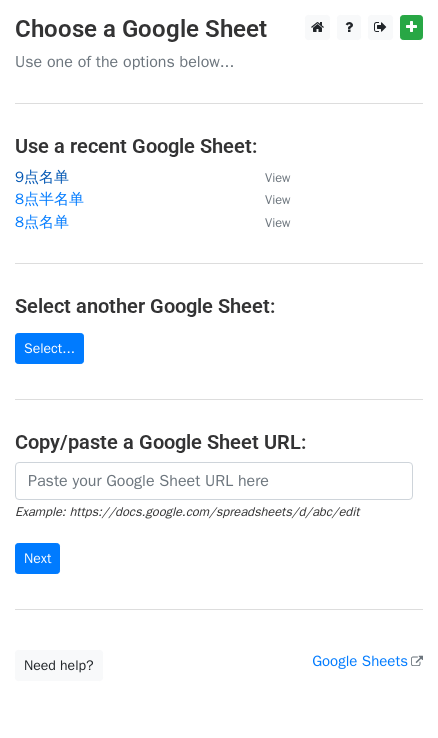 click on "9点名单" at bounding box center (42, 177) 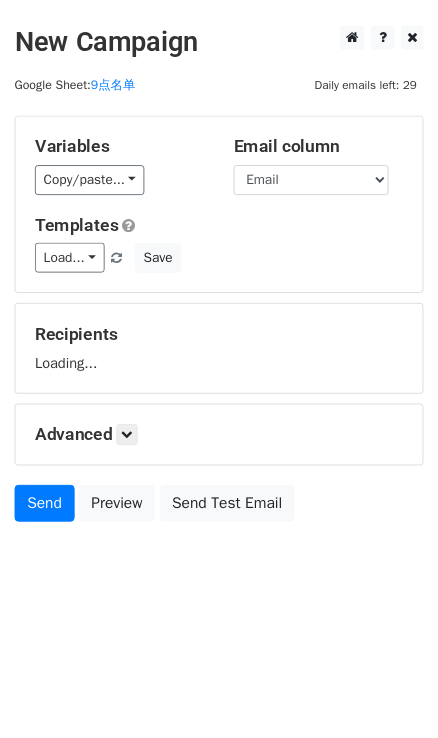 scroll, scrollTop: 0, scrollLeft: 0, axis: both 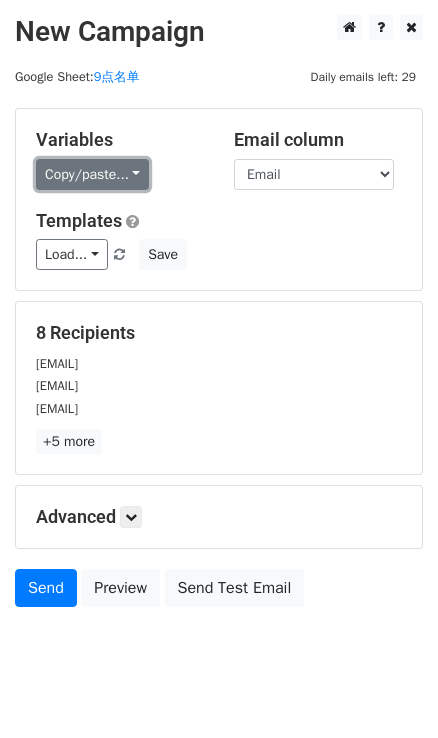 click on "Copy/paste..." at bounding box center (92, 174) 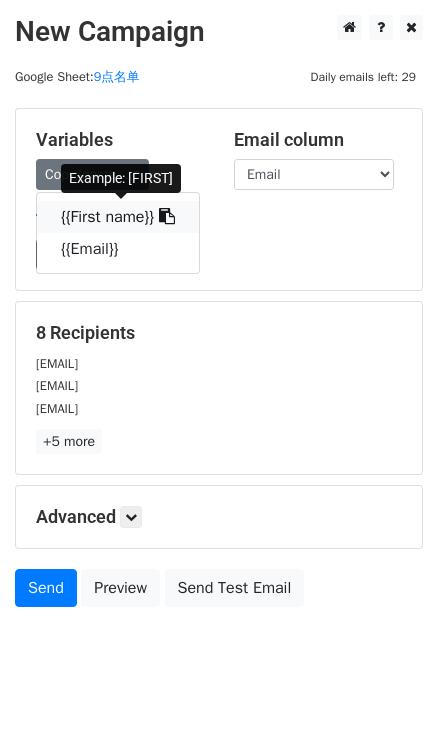 click at bounding box center (167, 216) 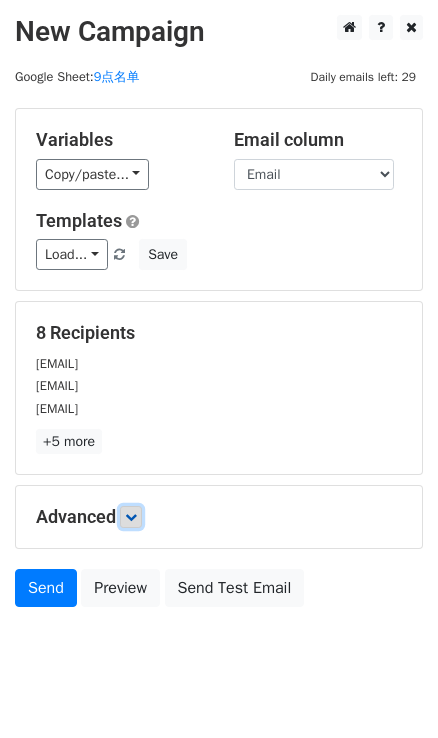 click at bounding box center (131, 517) 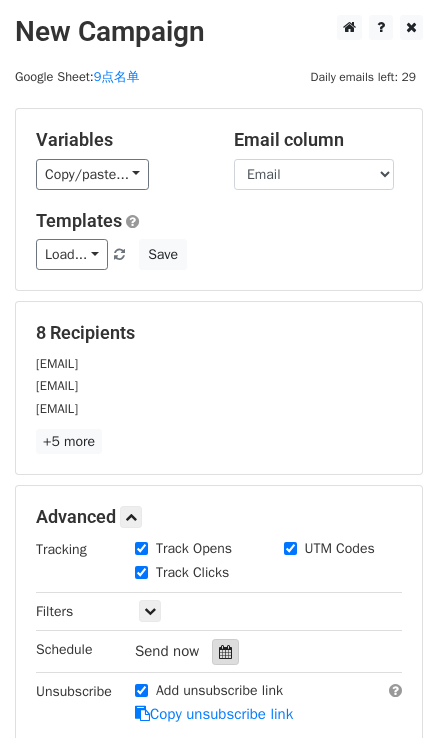click at bounding box center (225, 652) 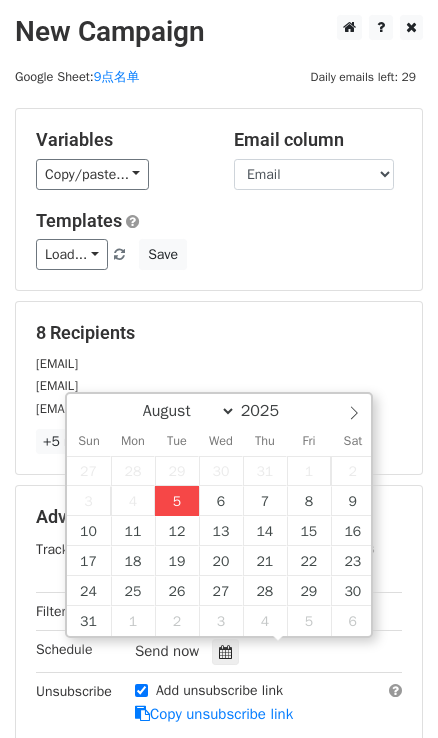 type on "2025-08-05 17:33" 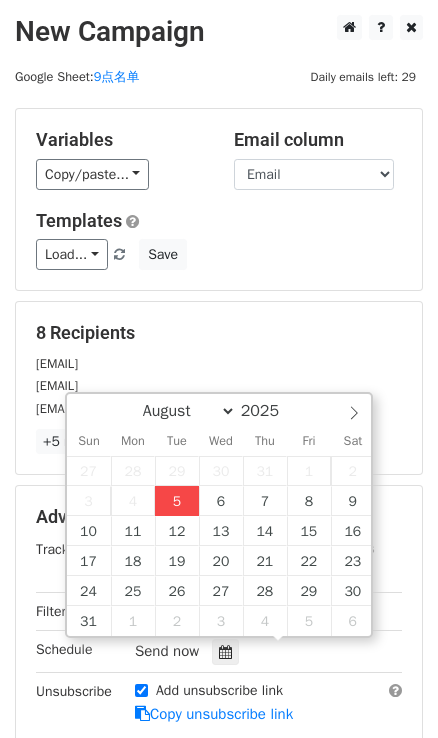 type on "05" 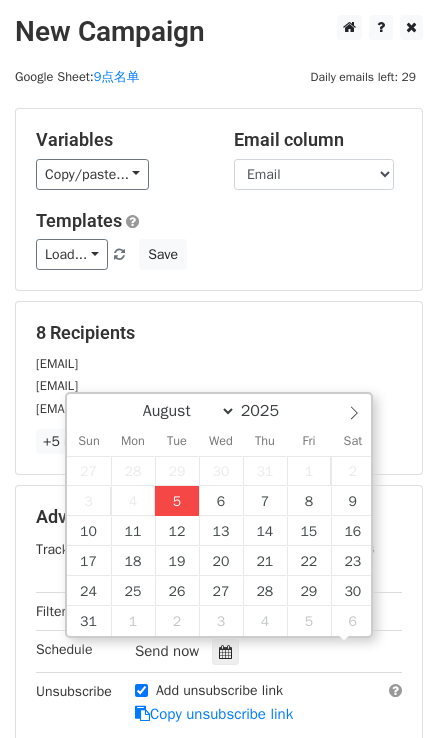 scroll, scrollTop: 0, scrollLeft: 0, axis: both 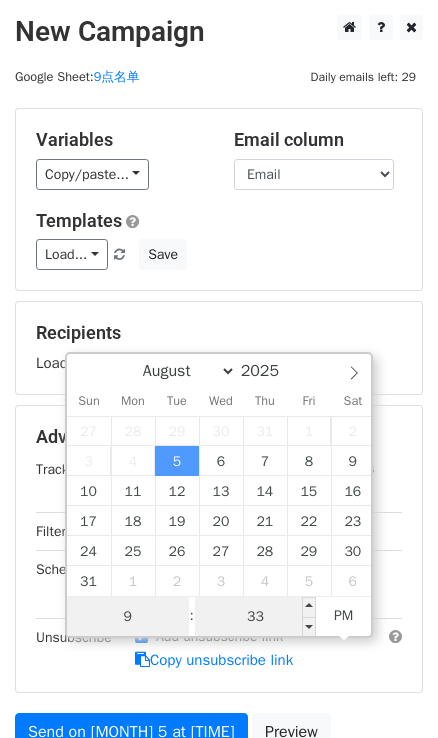 type on "9" 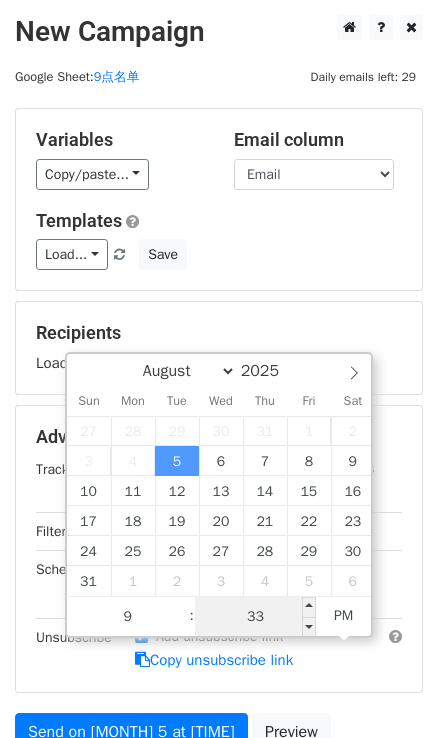 type on "2025-08-05 21:33" 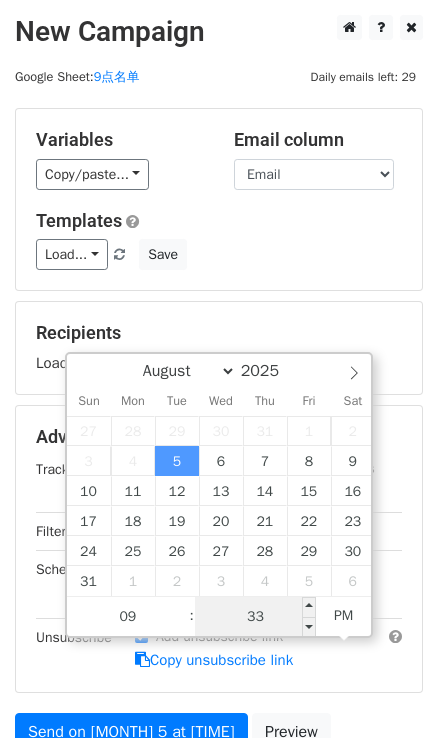click on "33" at bounding box center [256, 617] 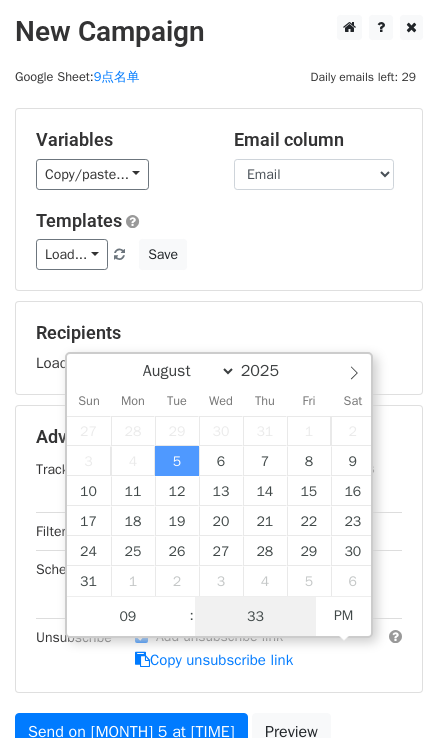 type on "0" 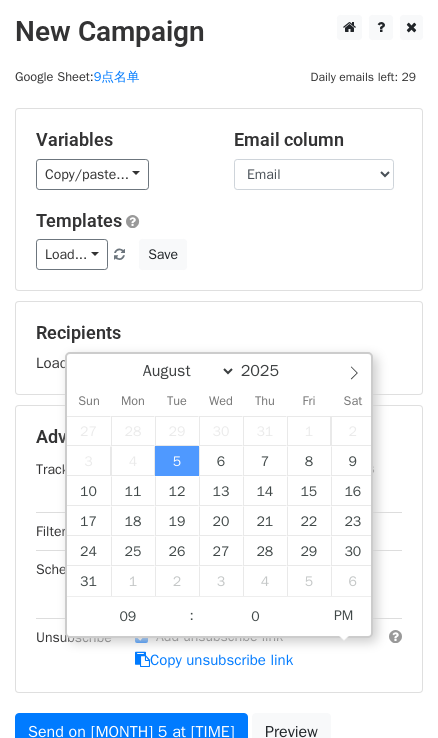 type on "2025-08-05 21:00" 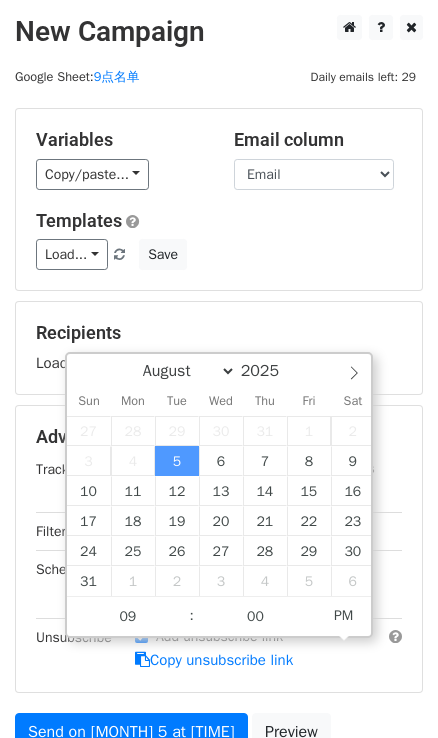 click on "Load...
No templates saved
Save" at bounding box center [219, 254] 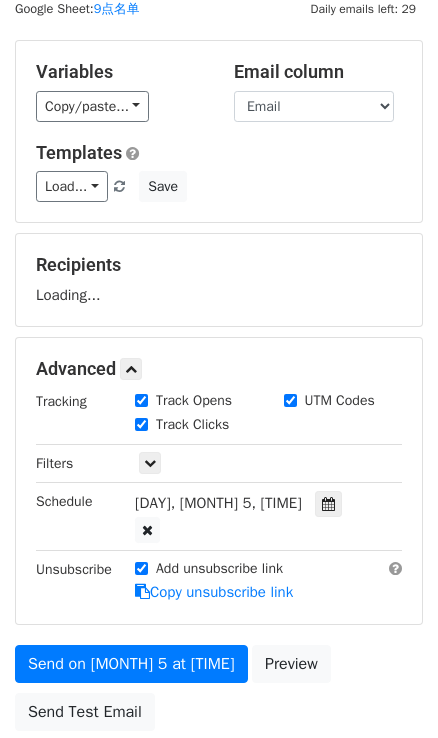 scroll, scrollTop: 181, scrollLeft: 0, axis: vertical 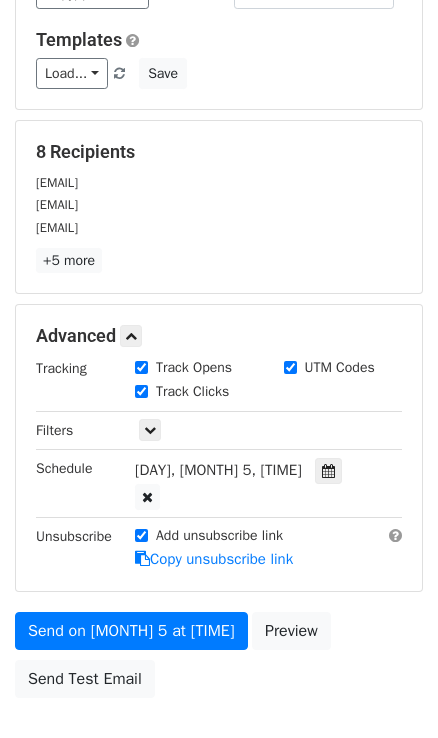 click on "Add unsubscribe link" at bounding box center (219, 535) 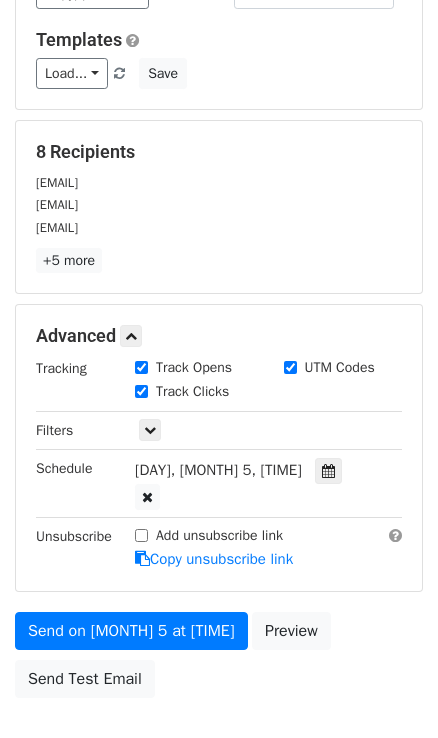 click on "Add unsubscribe link" at bounding box center (219, 535) 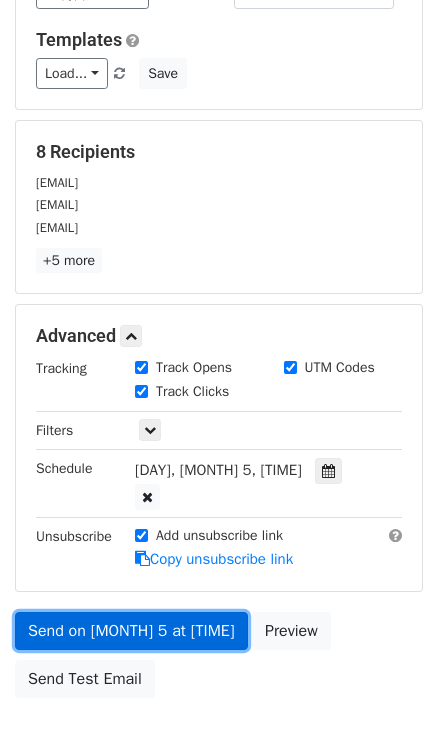 click on "Send on Aug 5 at 9:00pm" at bounding box center (131, 631) 